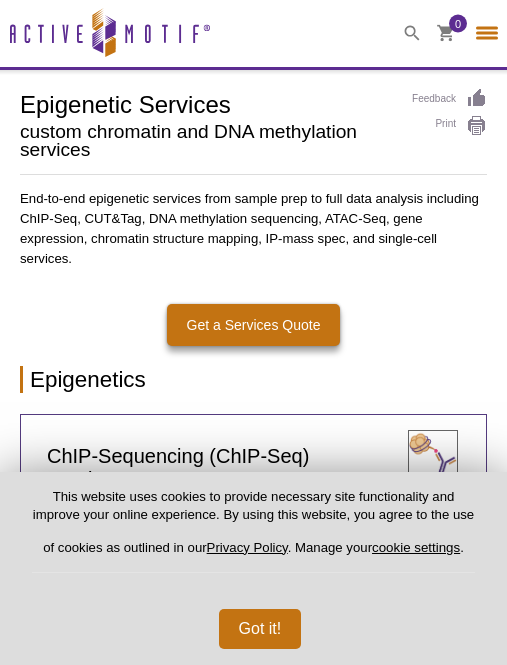 select on "United States" 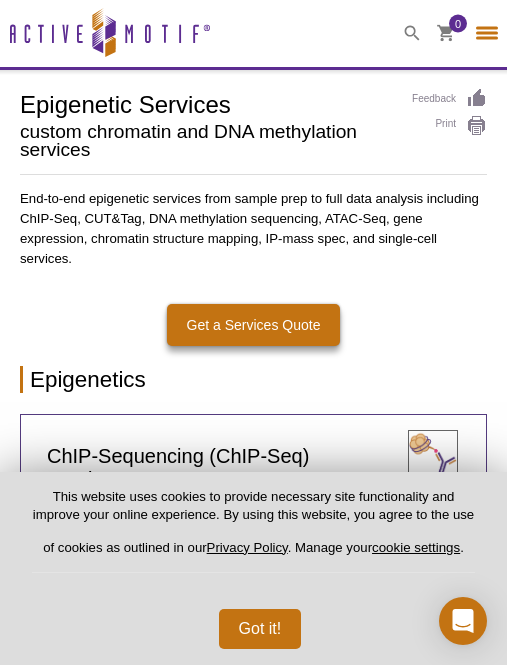 select on "United States" 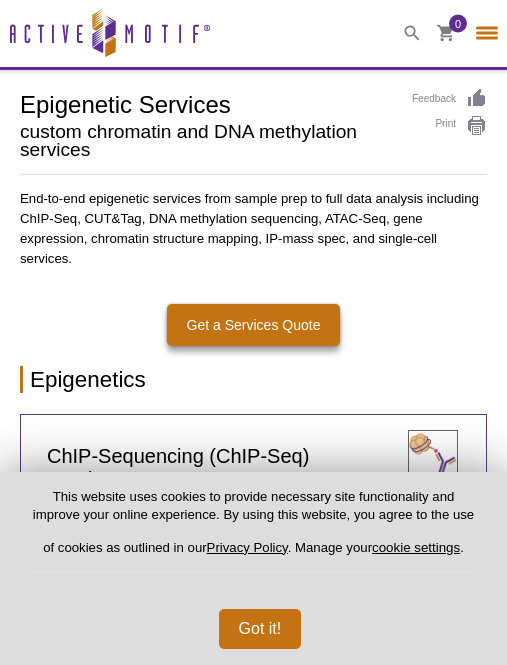 select on "United States" 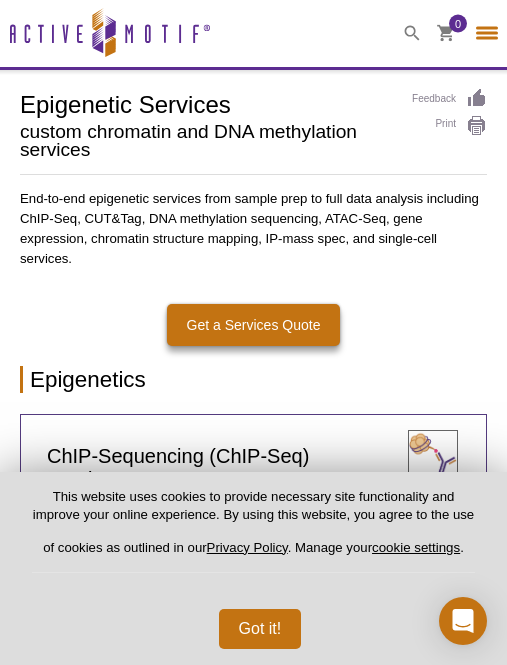 select on "United States" 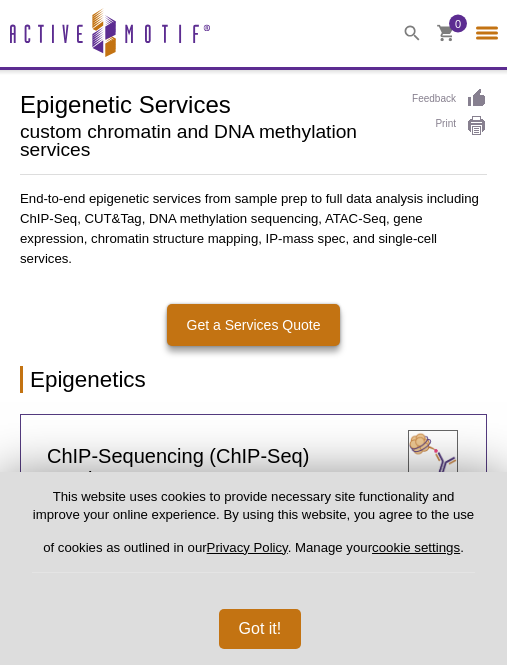 select on "United States" 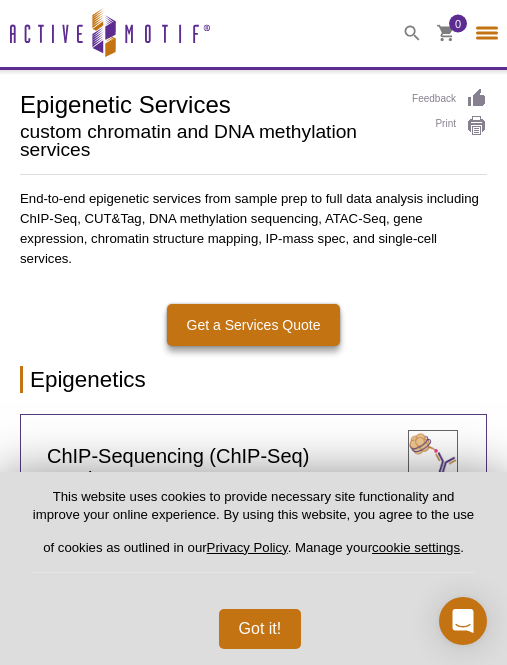 select on "United States" 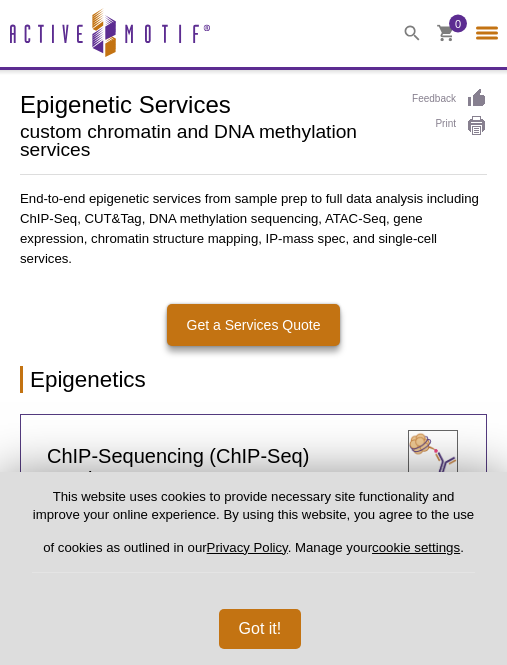 select on "United States" 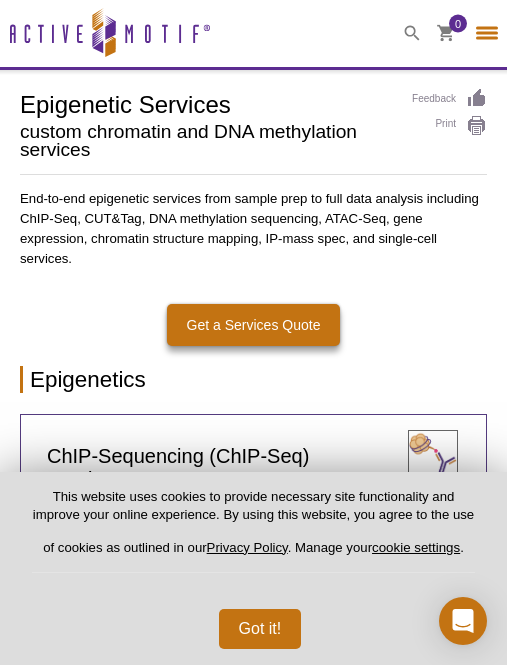 select on "United States" 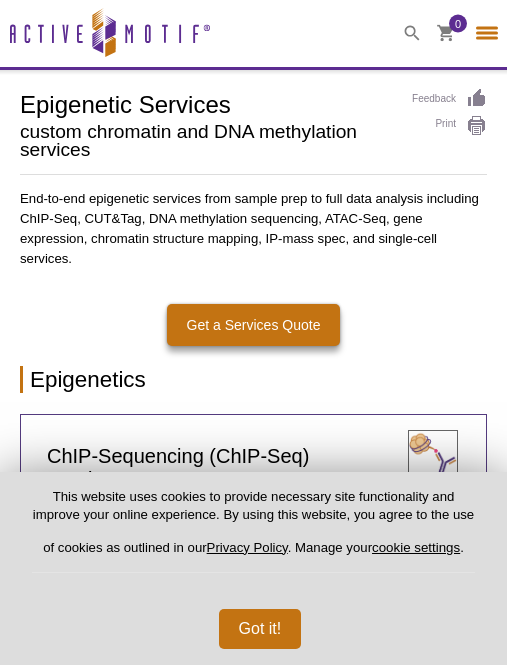 select on "United States" 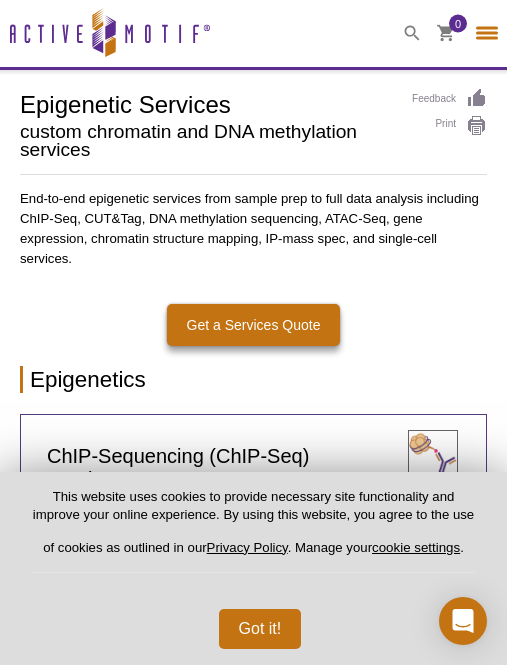 select on "United States" 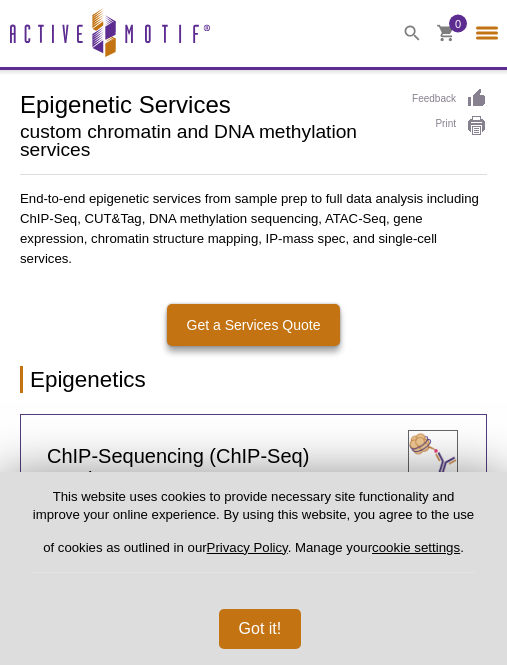 select on "United States" 